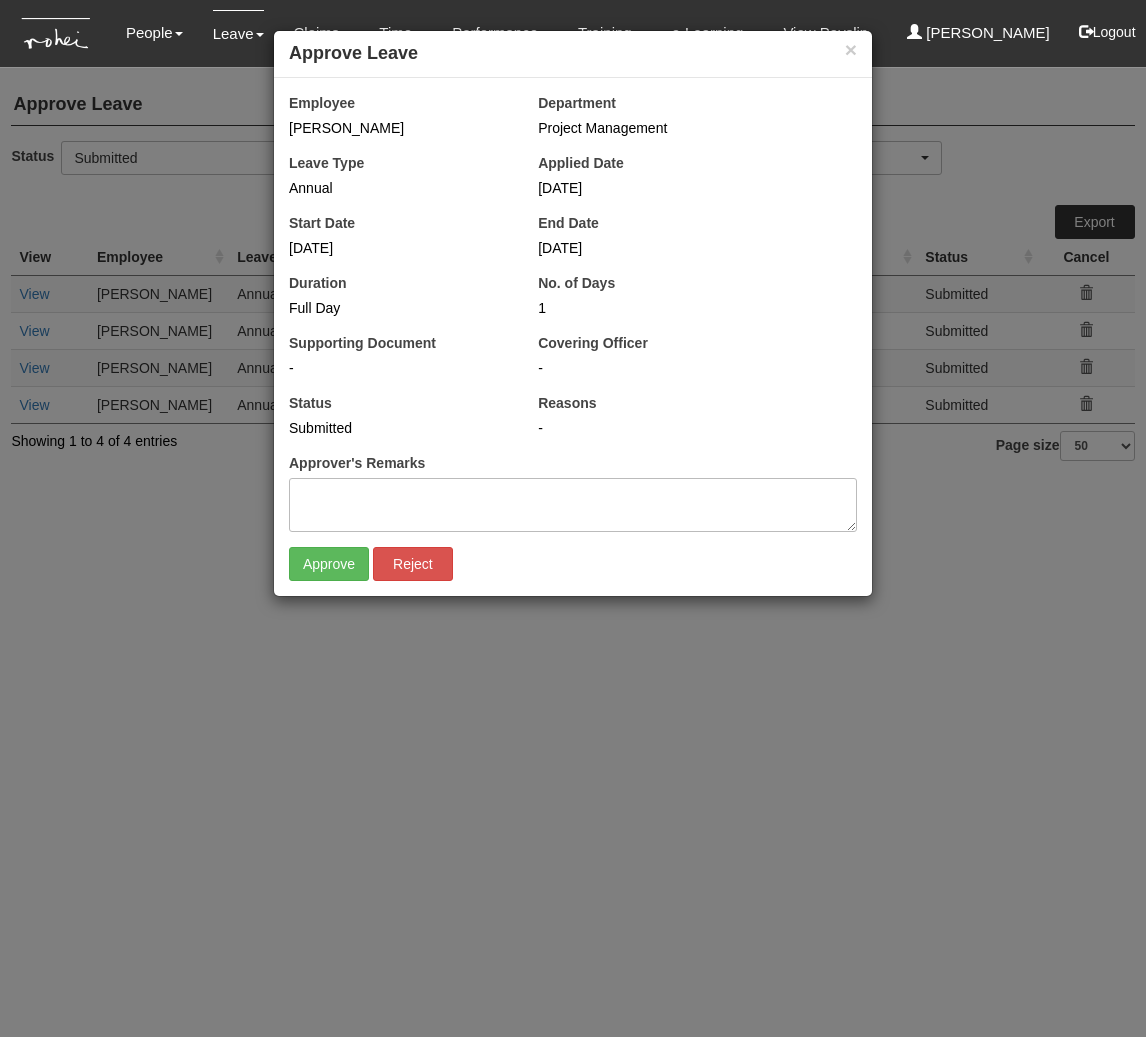 select on "50" 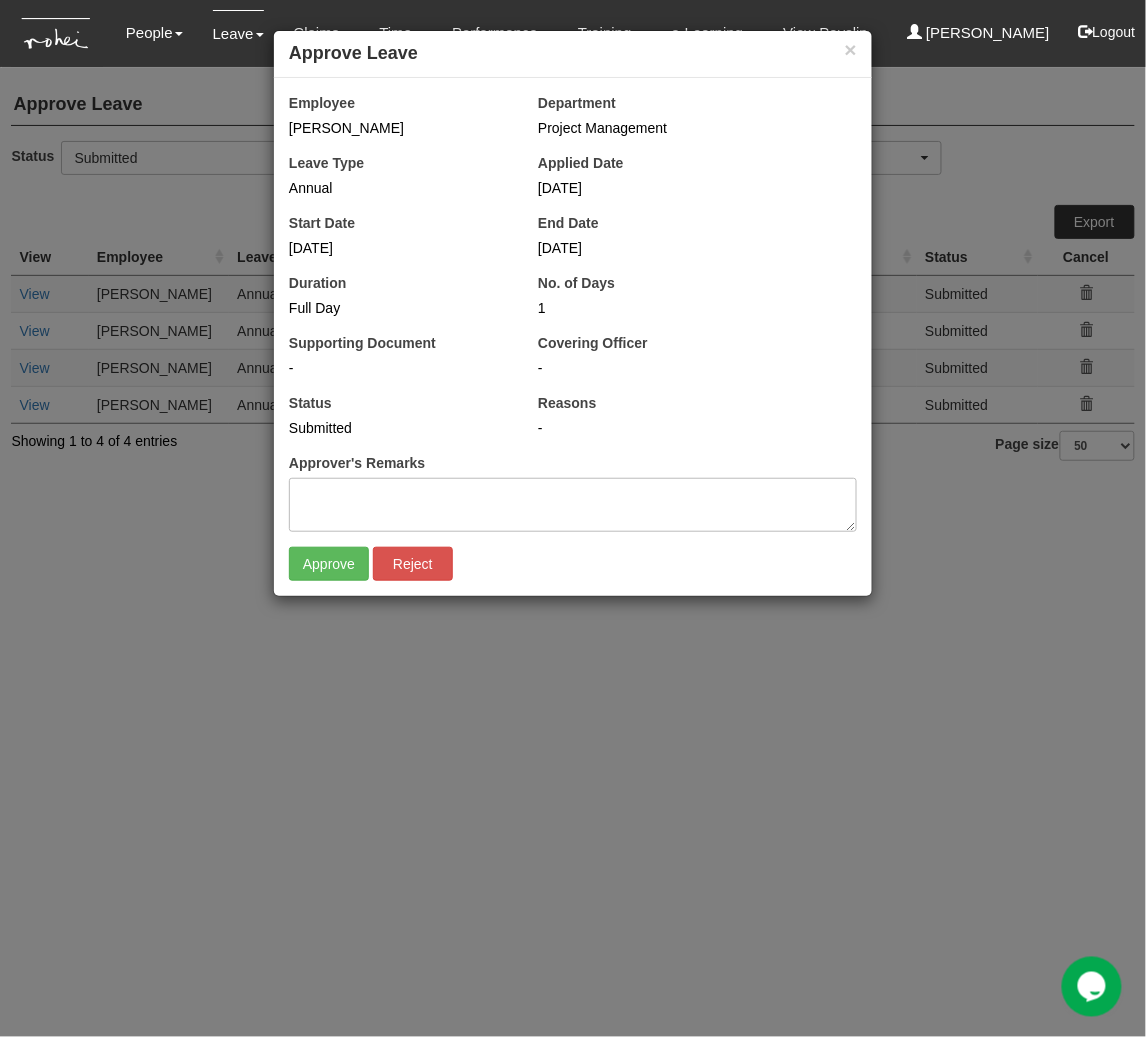 scroll, scrollTop: 0, scrollLeft: 0, axis: both 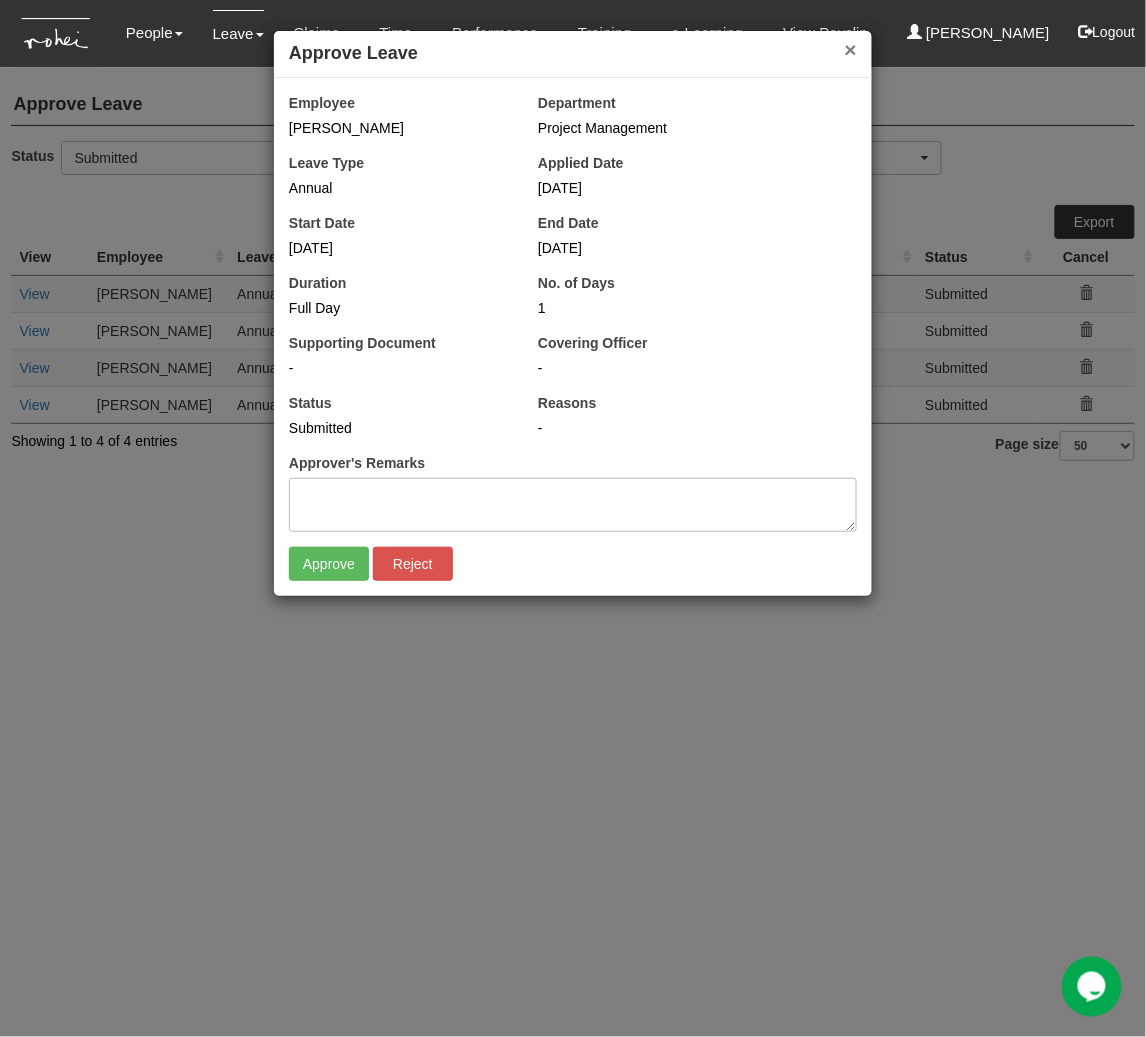 click on "×" at bounding box center [851, 49] 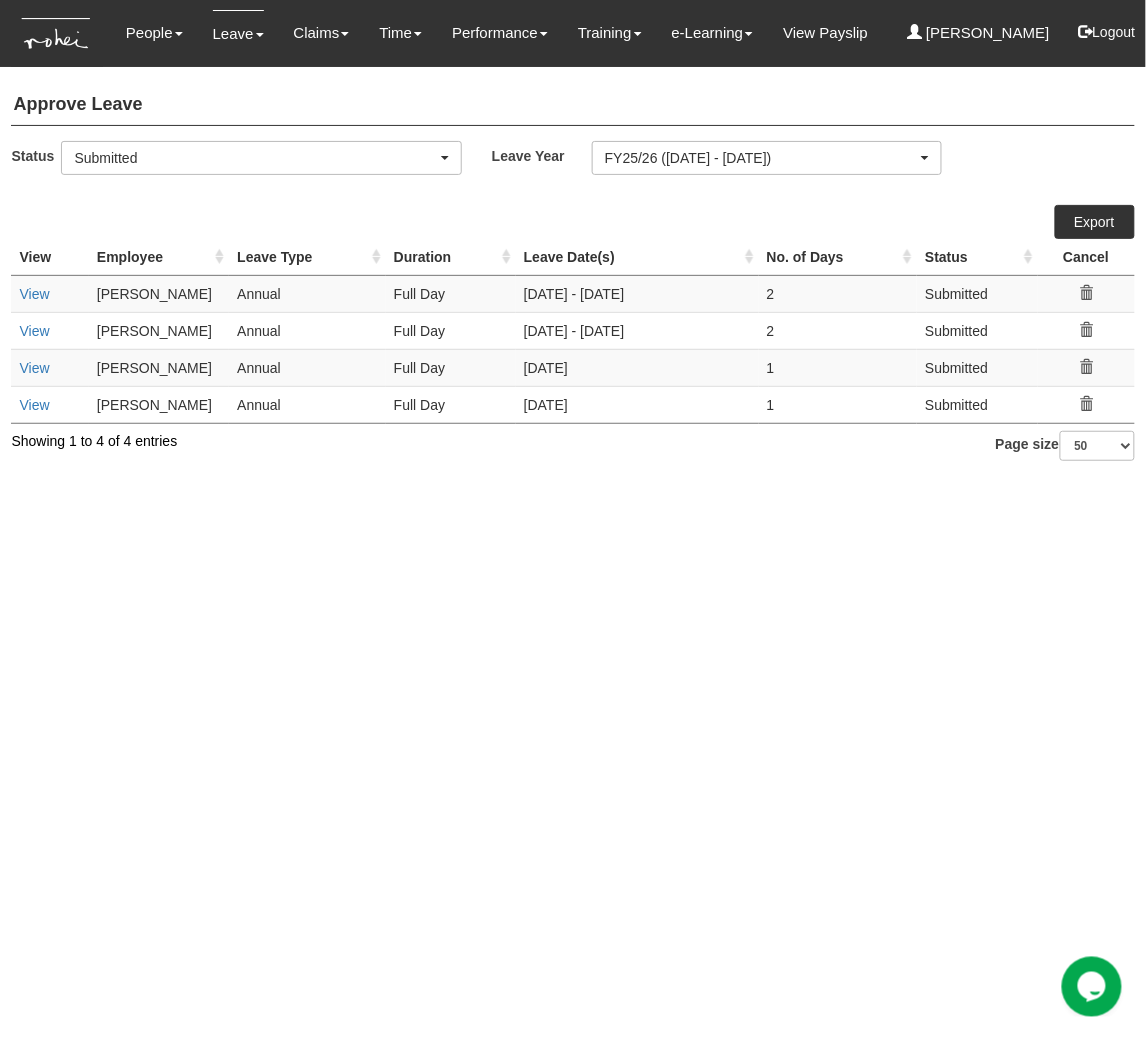 click on "Toggle navigation
People
Personal Information
Staff  Directory
Leave
Apply for Leave
Approve Leave Leave Forecast Claims" at bounding box center (573, 240) 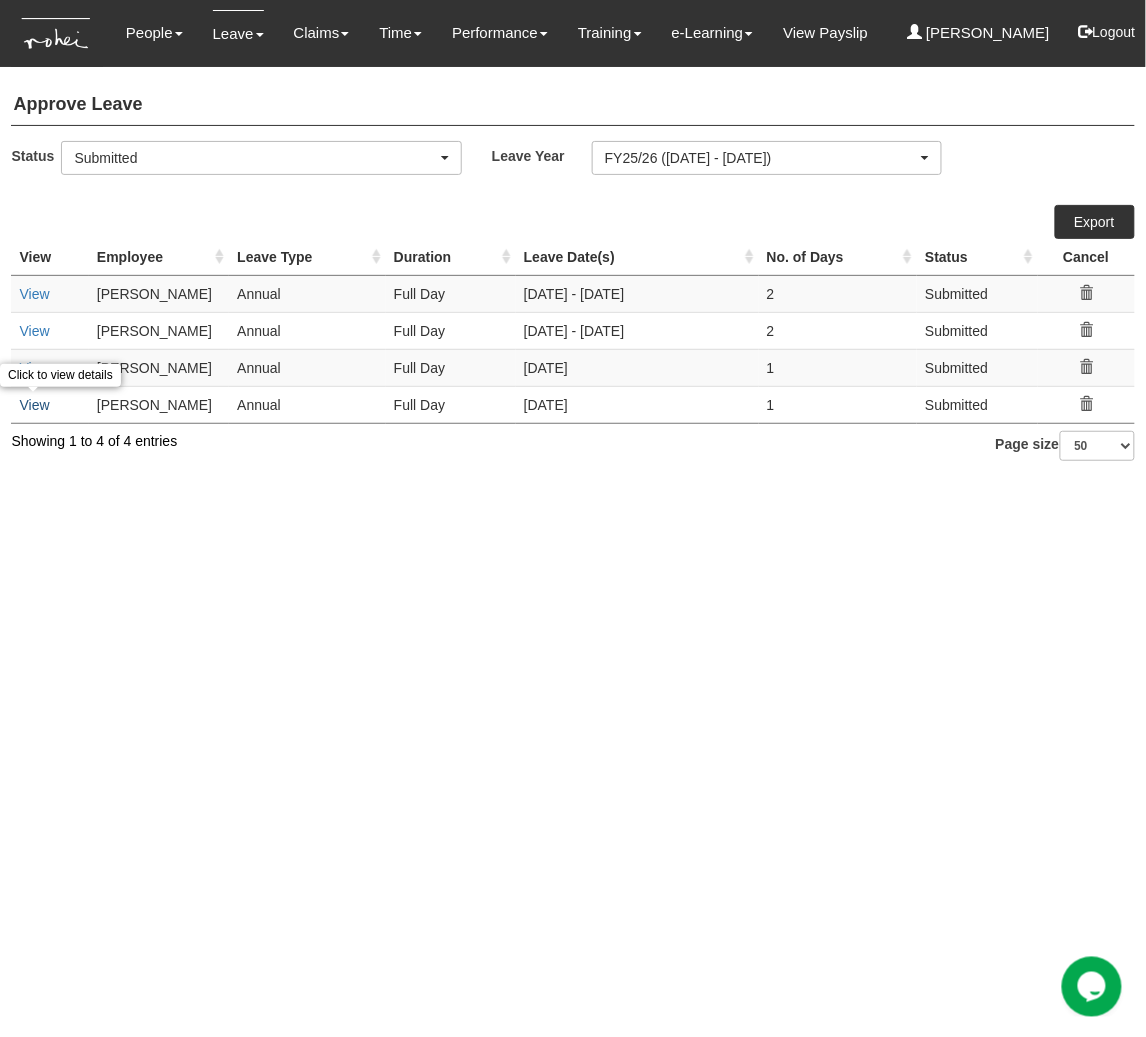 click on "View" at bounding box center (34, 405) 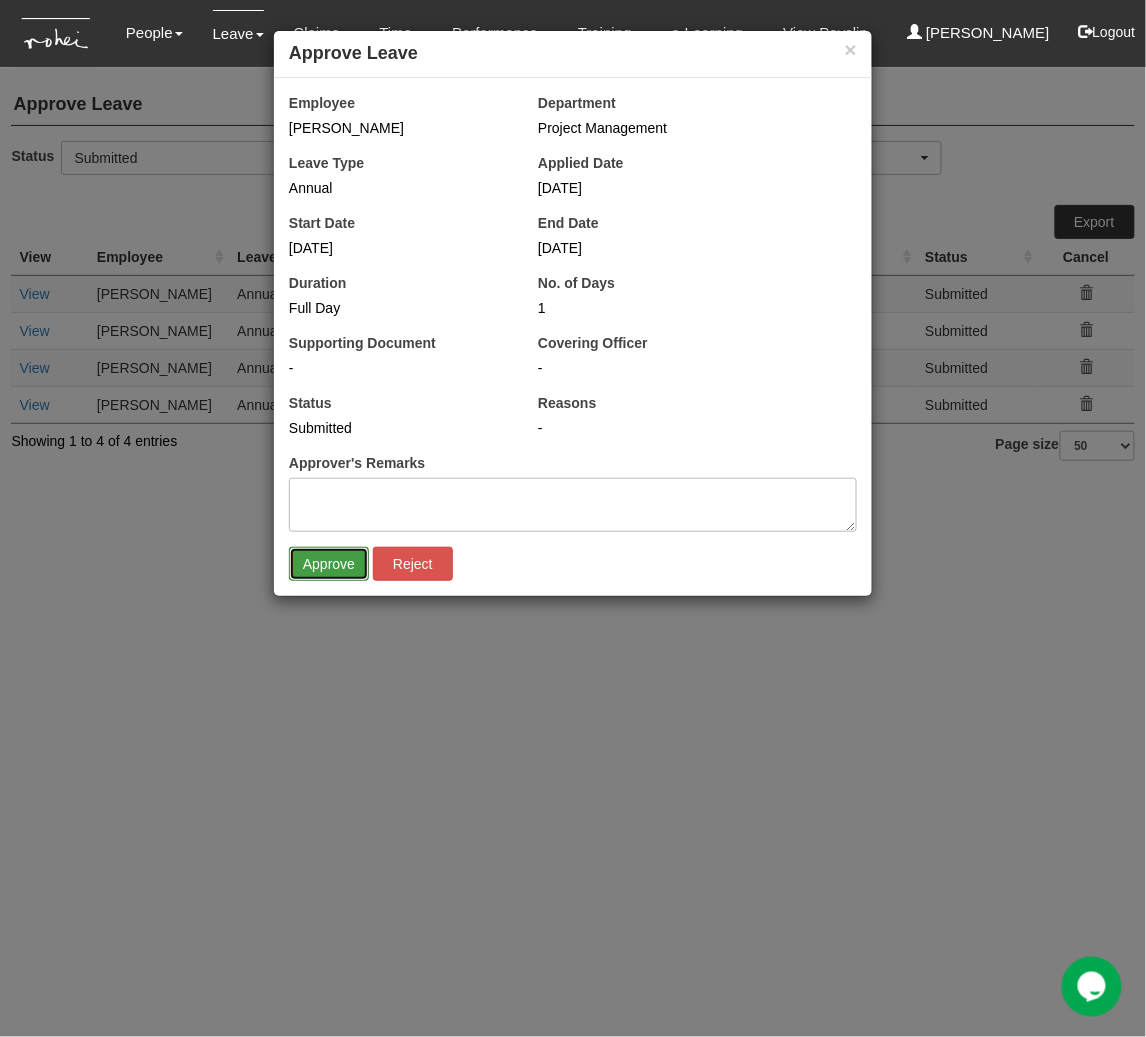 click on "Approve" at bounding box center (329, 564) 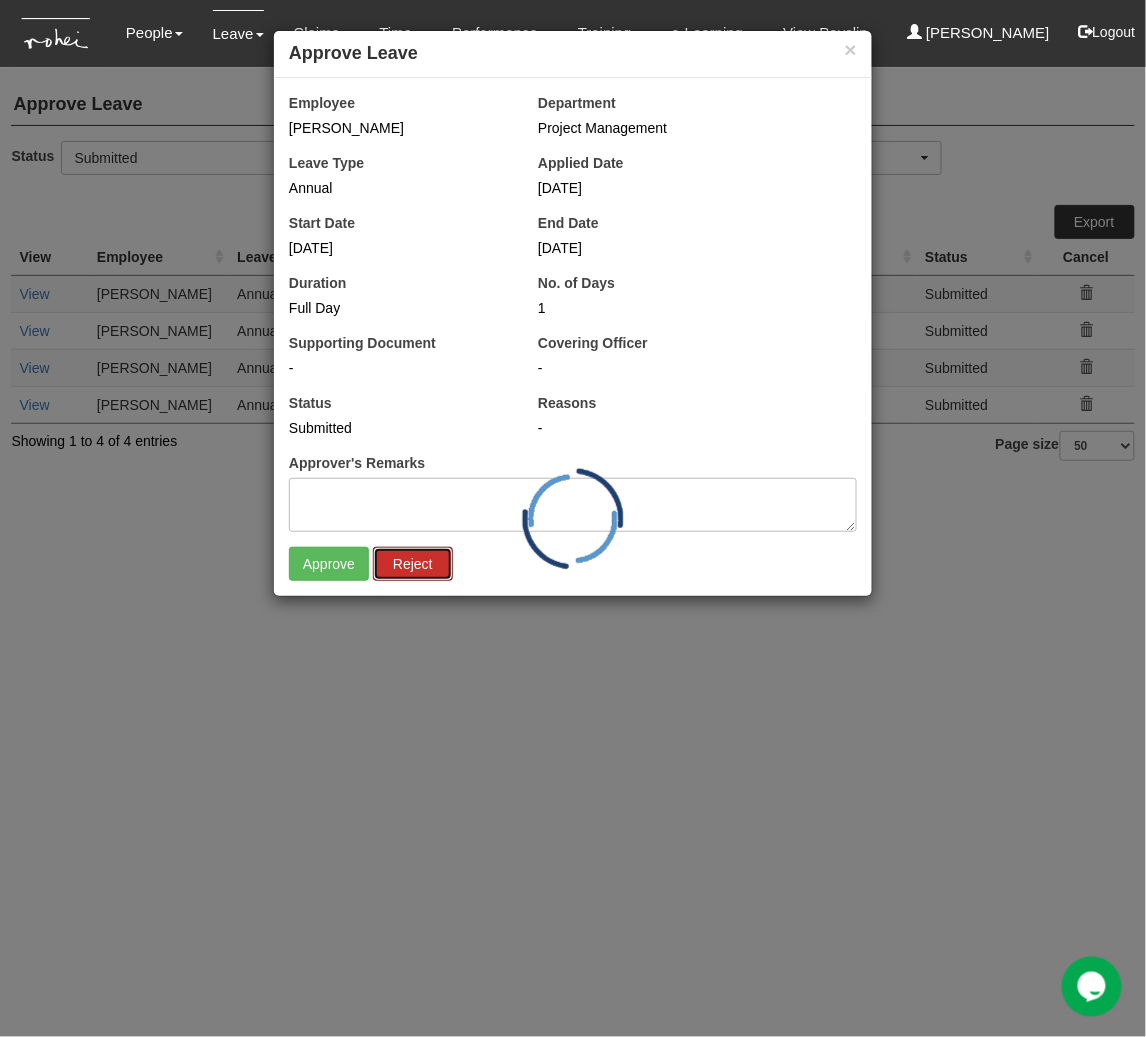 drag, startPoint x: 391, startPoint y: 555, endPoint x: 617, endPoint y: 475, distance: 239.74153 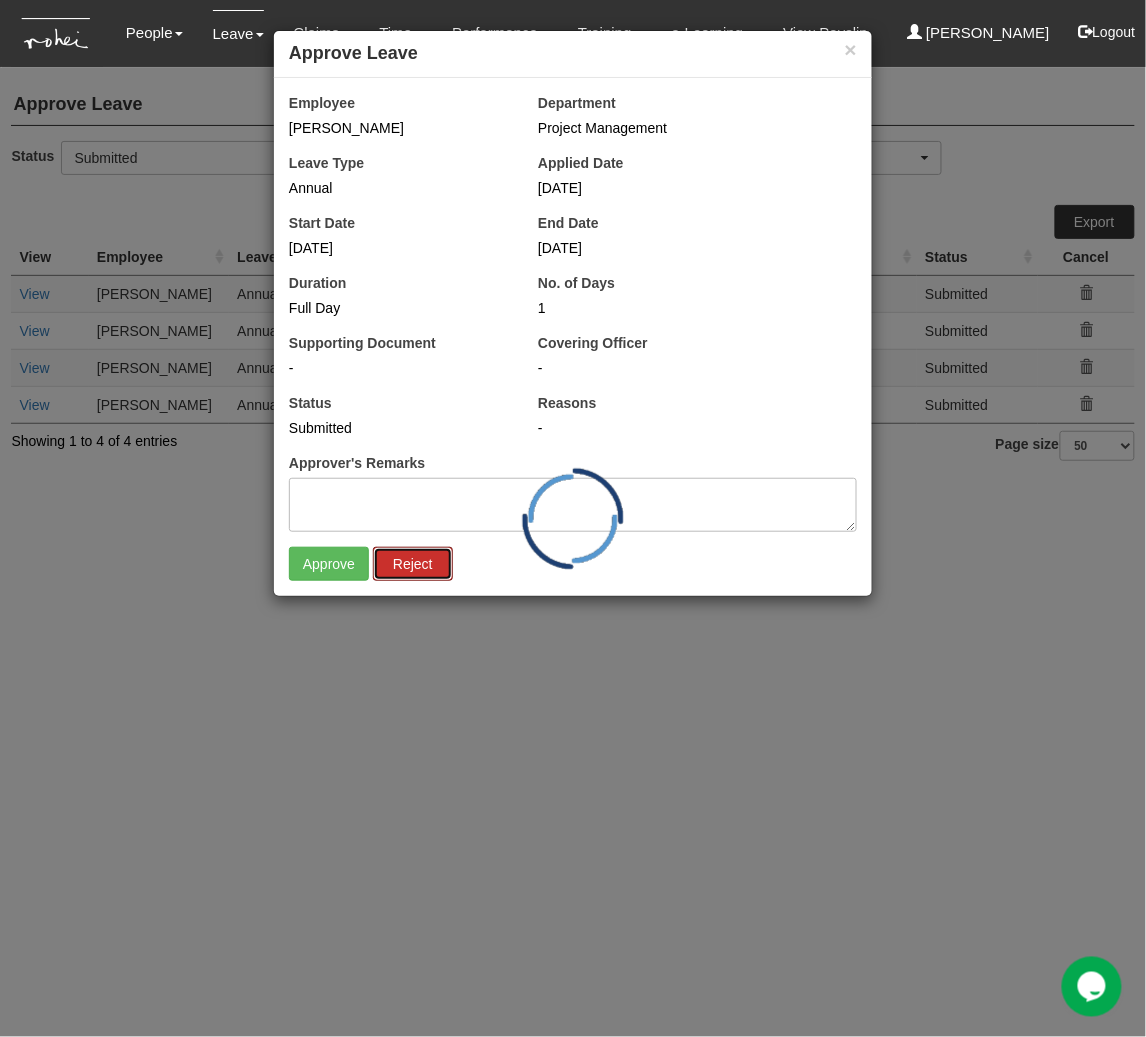 click on "Toggle navigation
People
Personal Information
Staff  Directory
Leave
Apply for Leave
Approve Leave Claim Time Off-in-lieu" at bounding box center [573, 230] 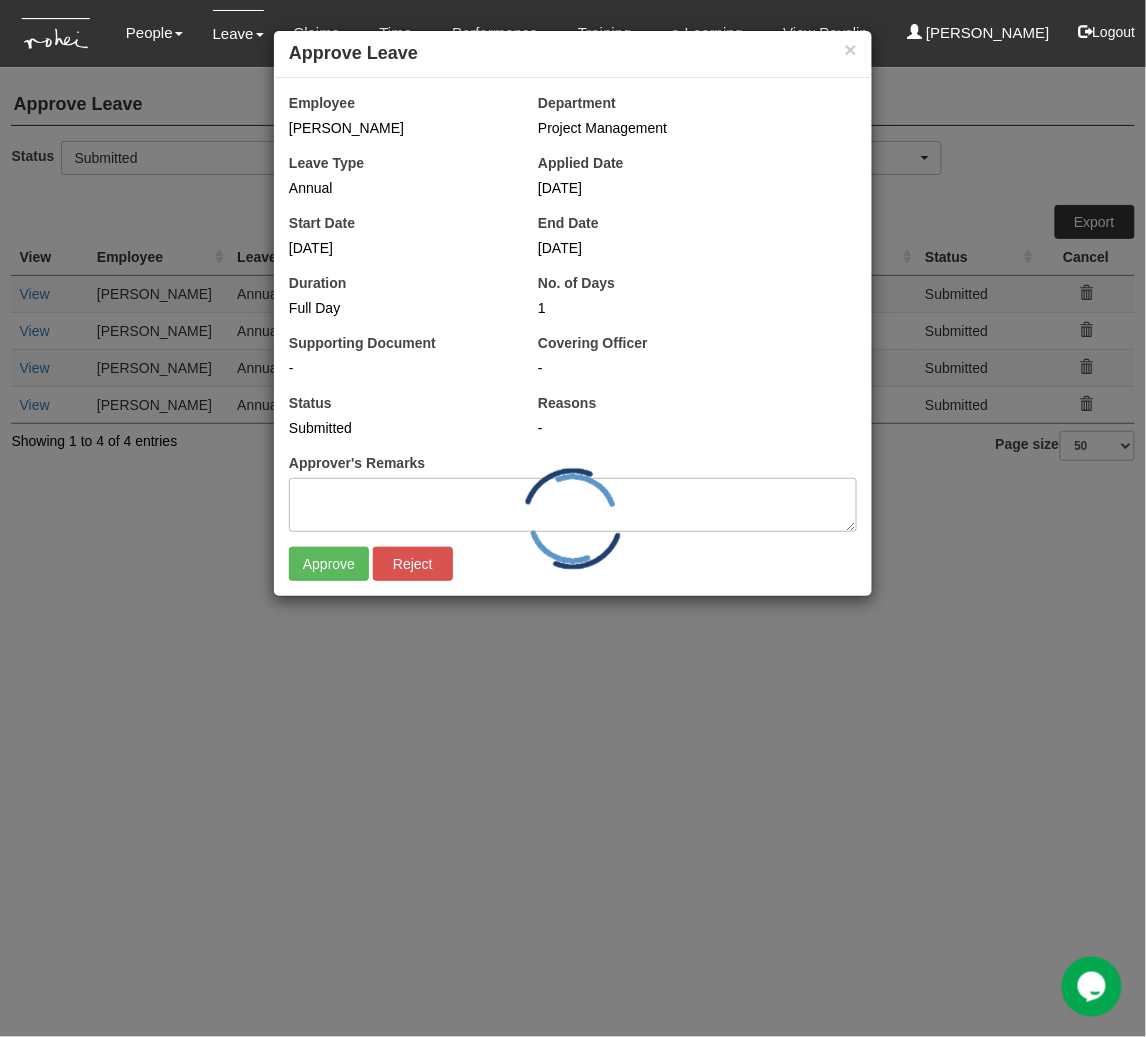 click at bounding box center (573, 519) 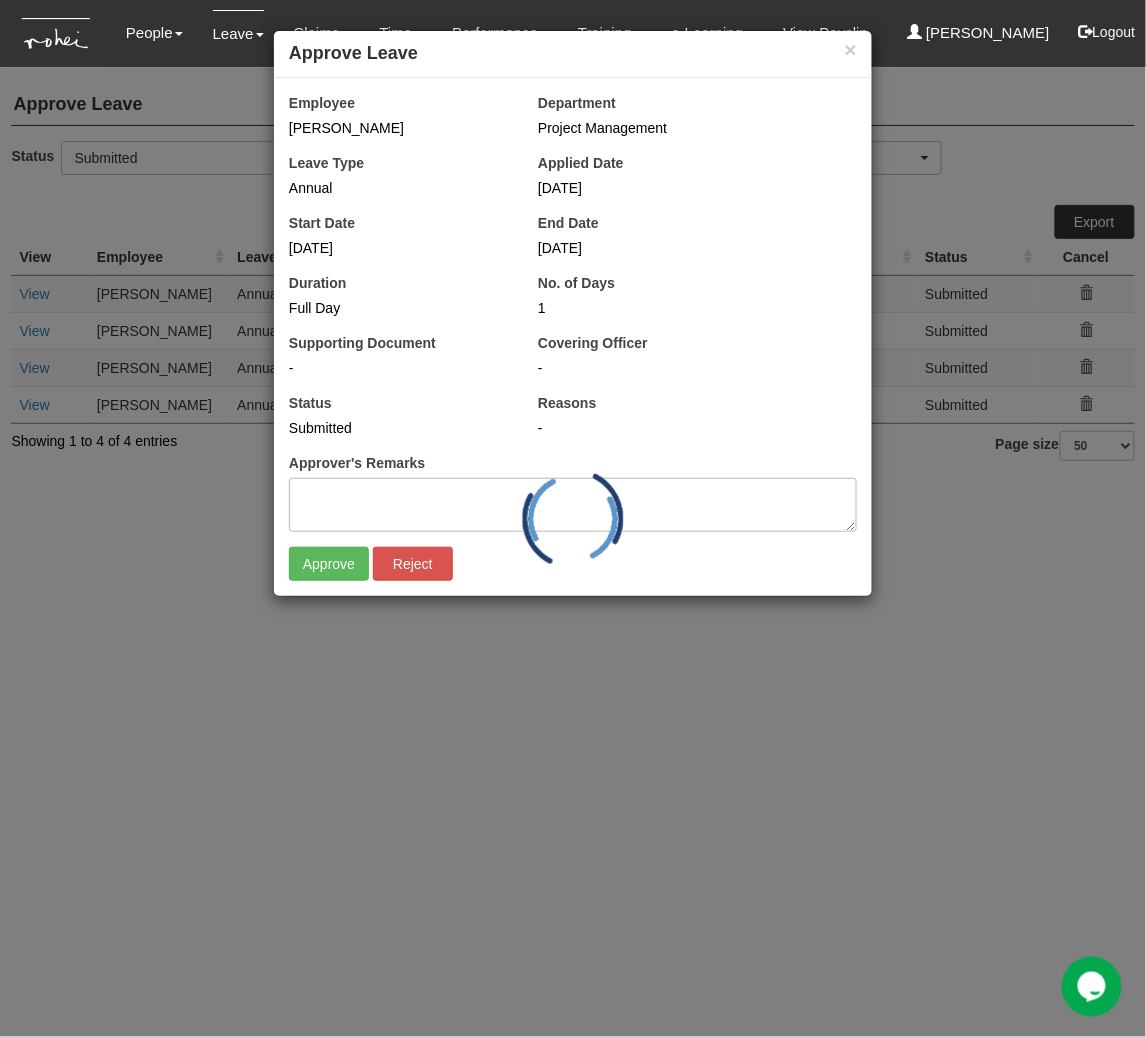 click at bounding box center [573, 519] 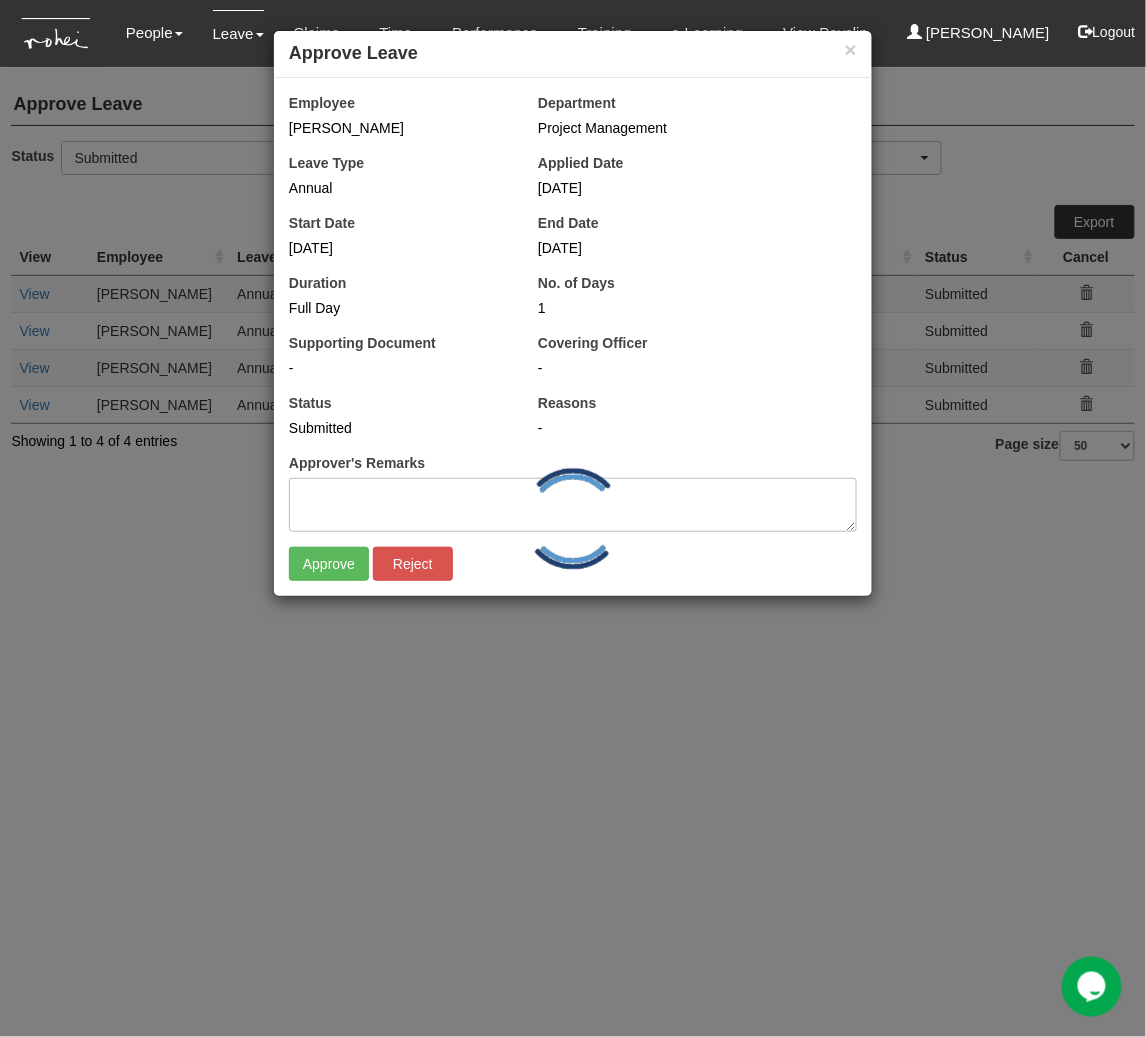 click at bounding box center [573, 519] 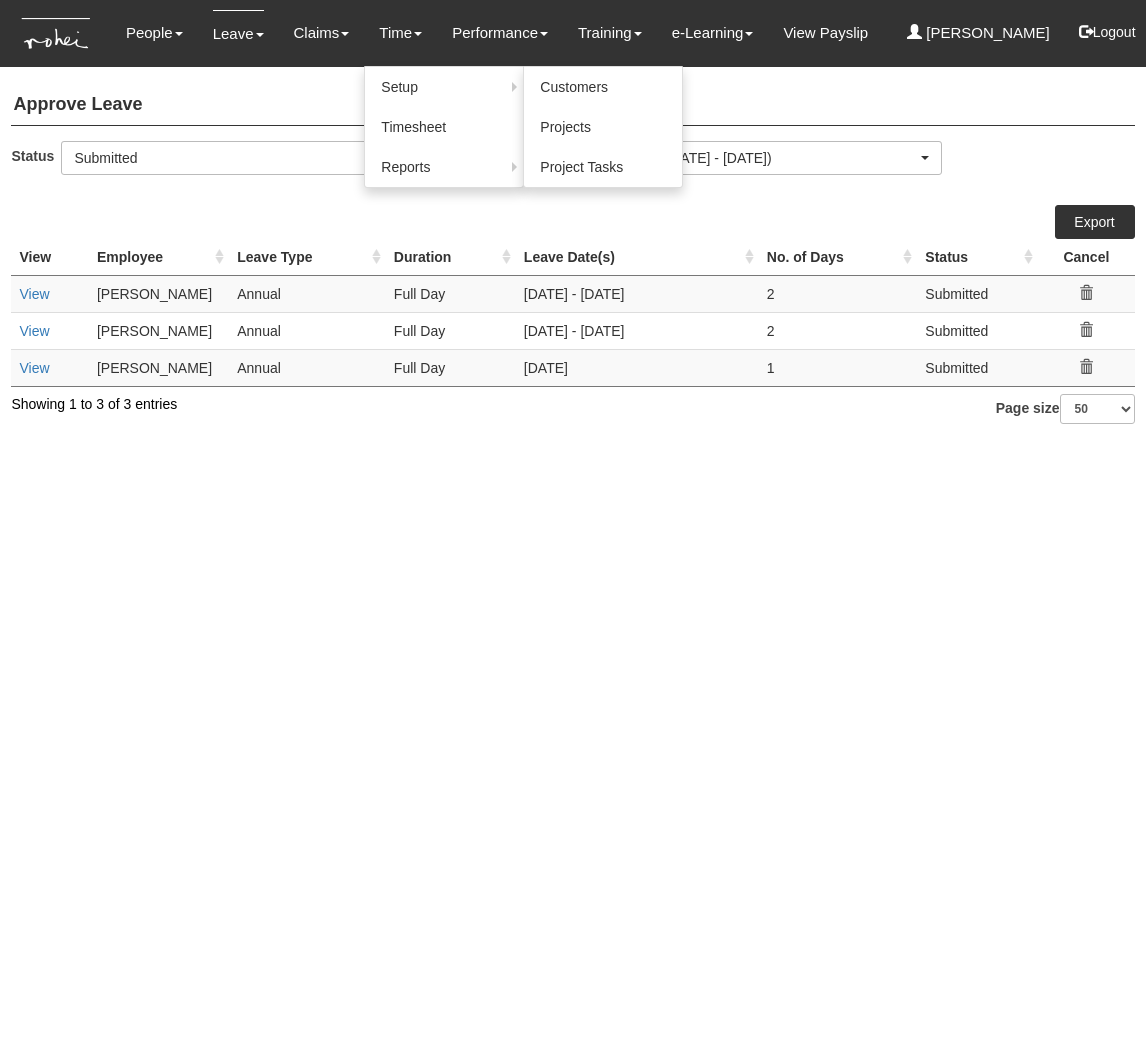 select on "50" 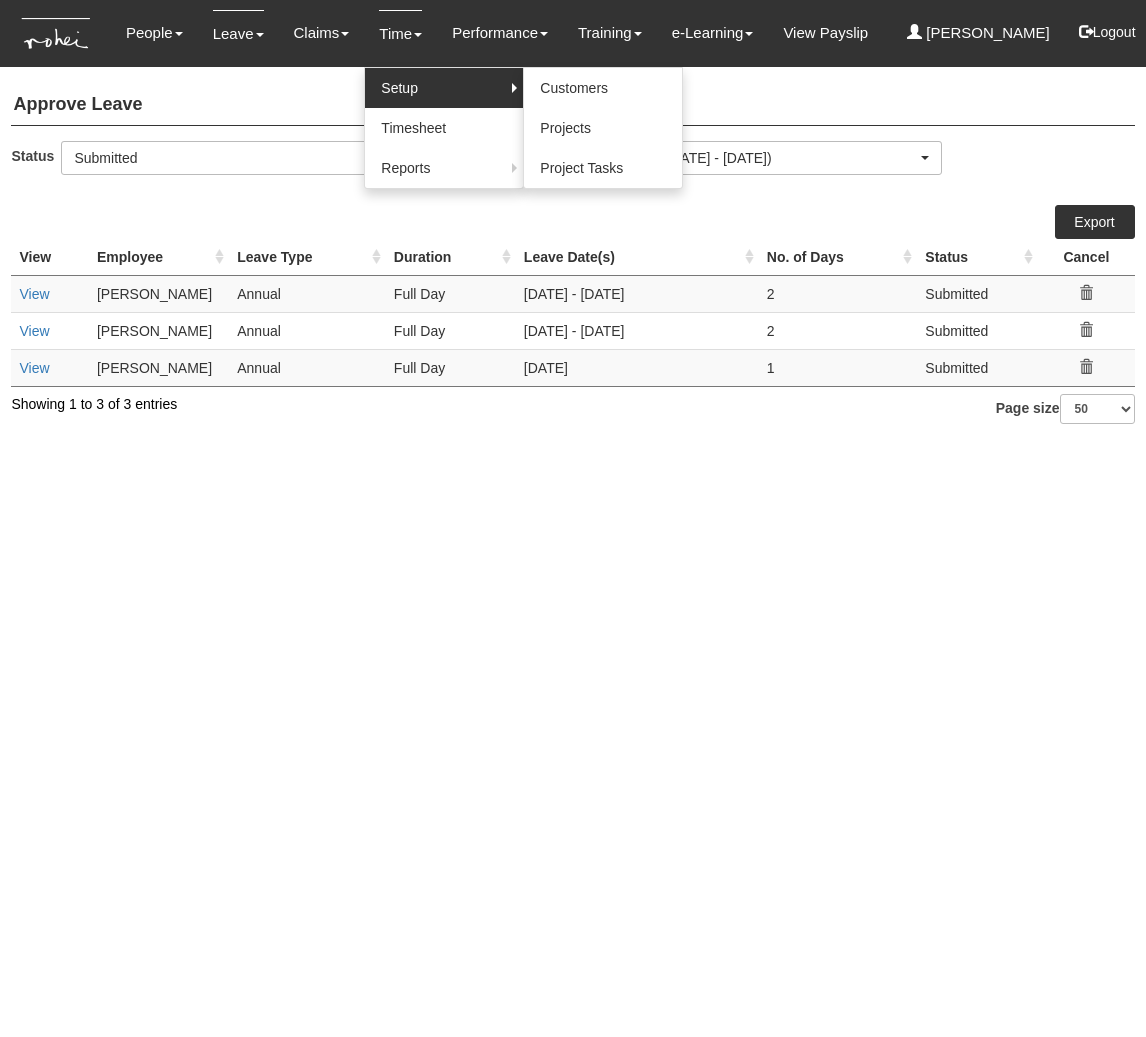 scroll, scrollTop: 0, scrollLeft: 0, axis: both 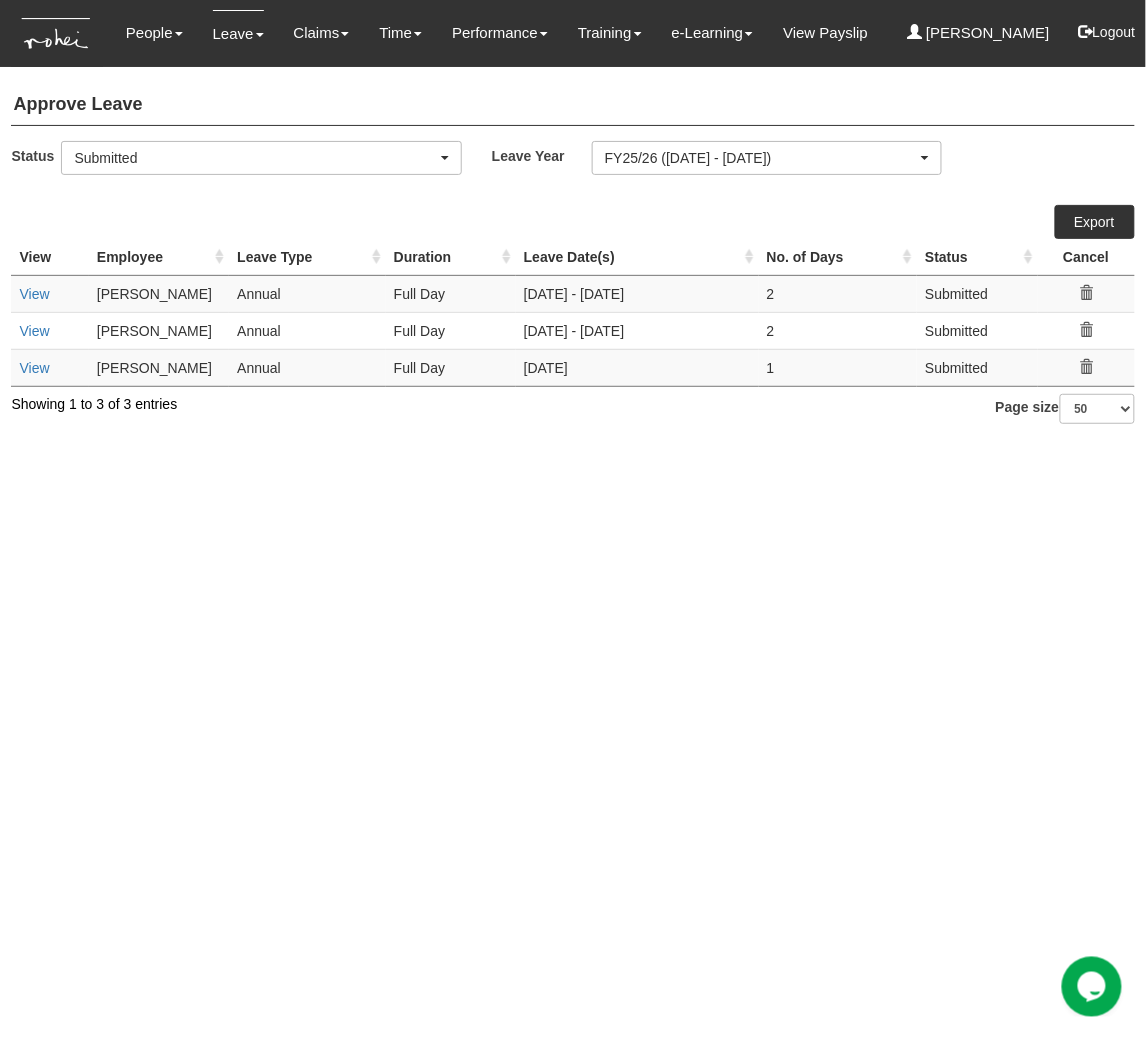 click on "Approve Leave" at bounding box center [572, 105] 